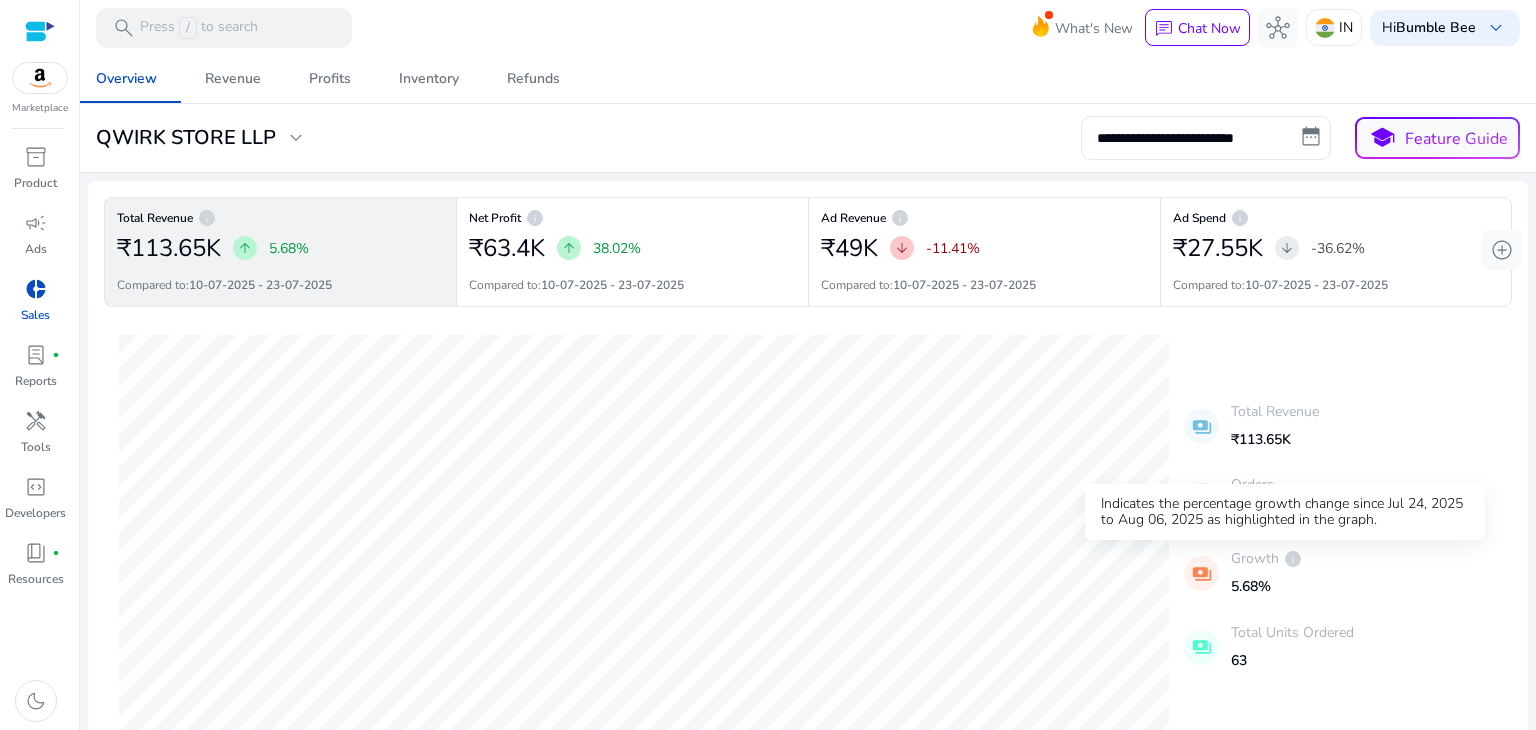 scroll, scrollTop: 0, scrollLeft: 0, axis: both 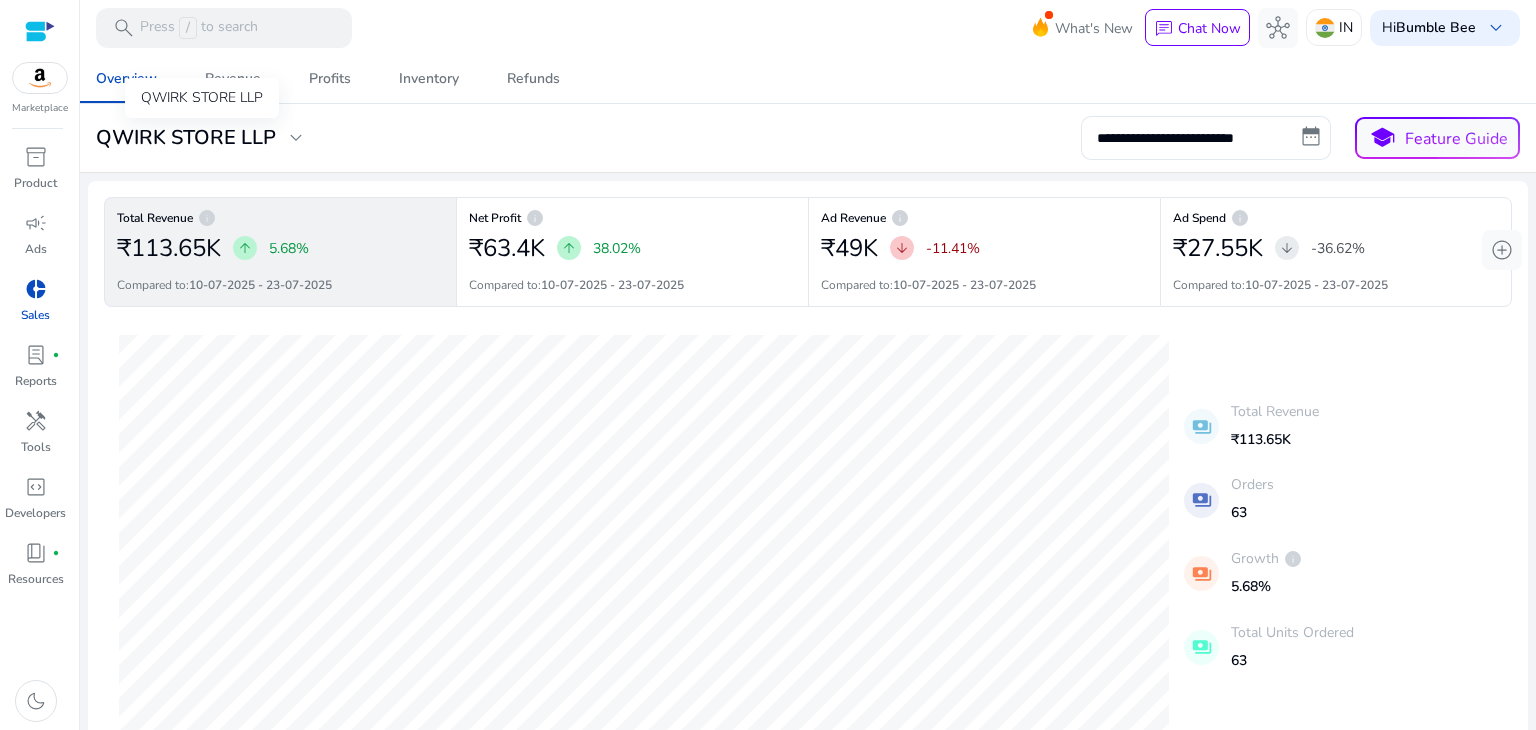 click on "QWIRK STORE LLP" 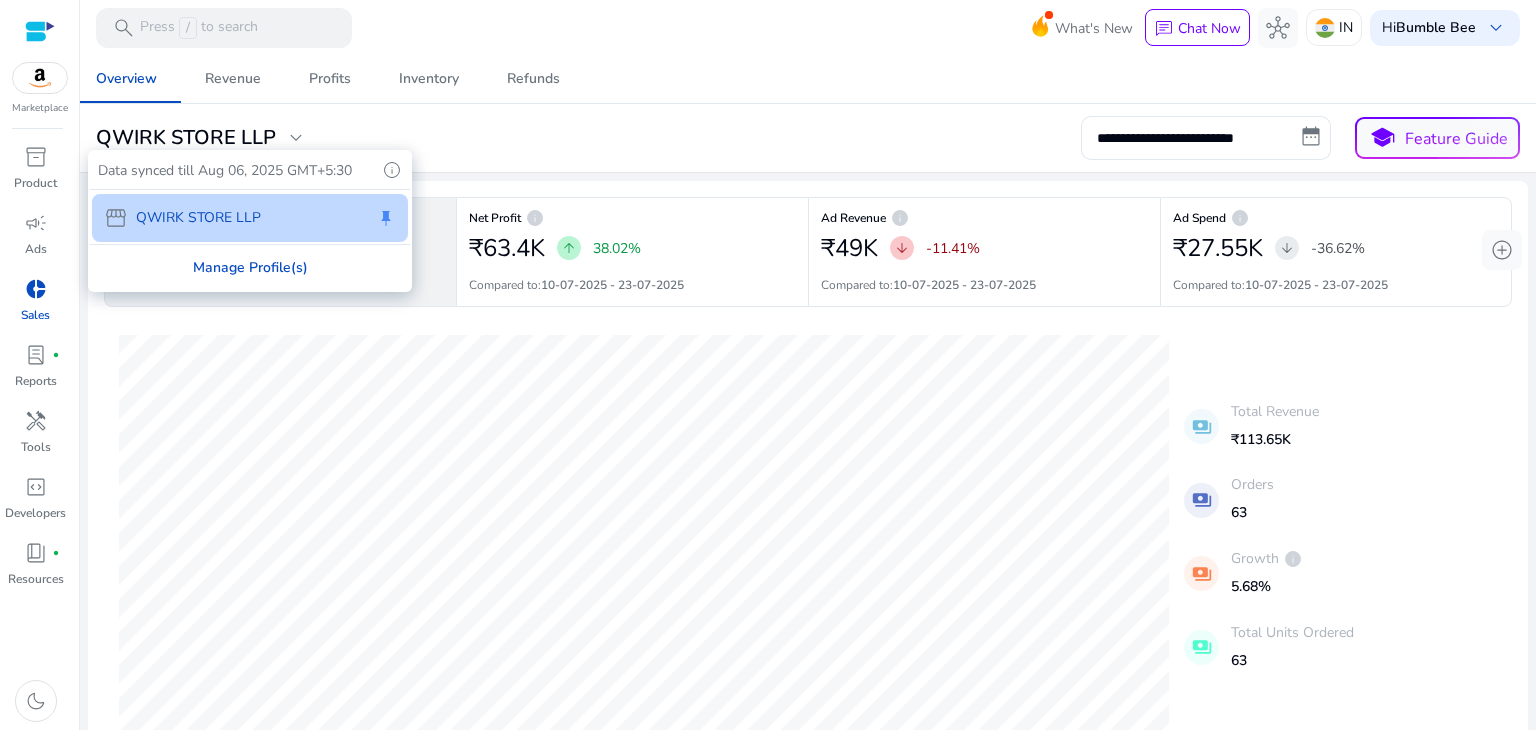 click on "Manage Profile(s)" at bounding box center [250, 267] 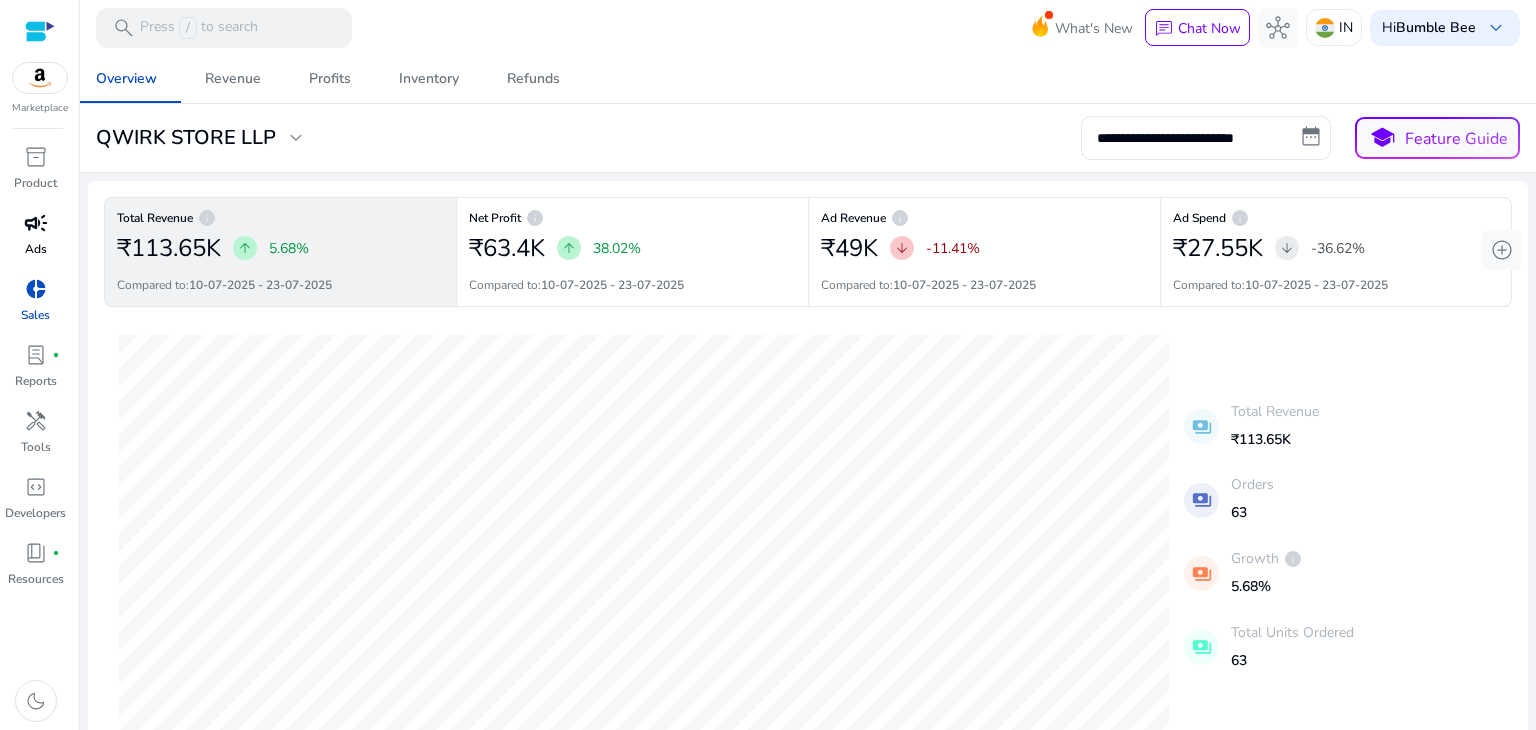 click on "campaign" at bounding box center (36, 223) 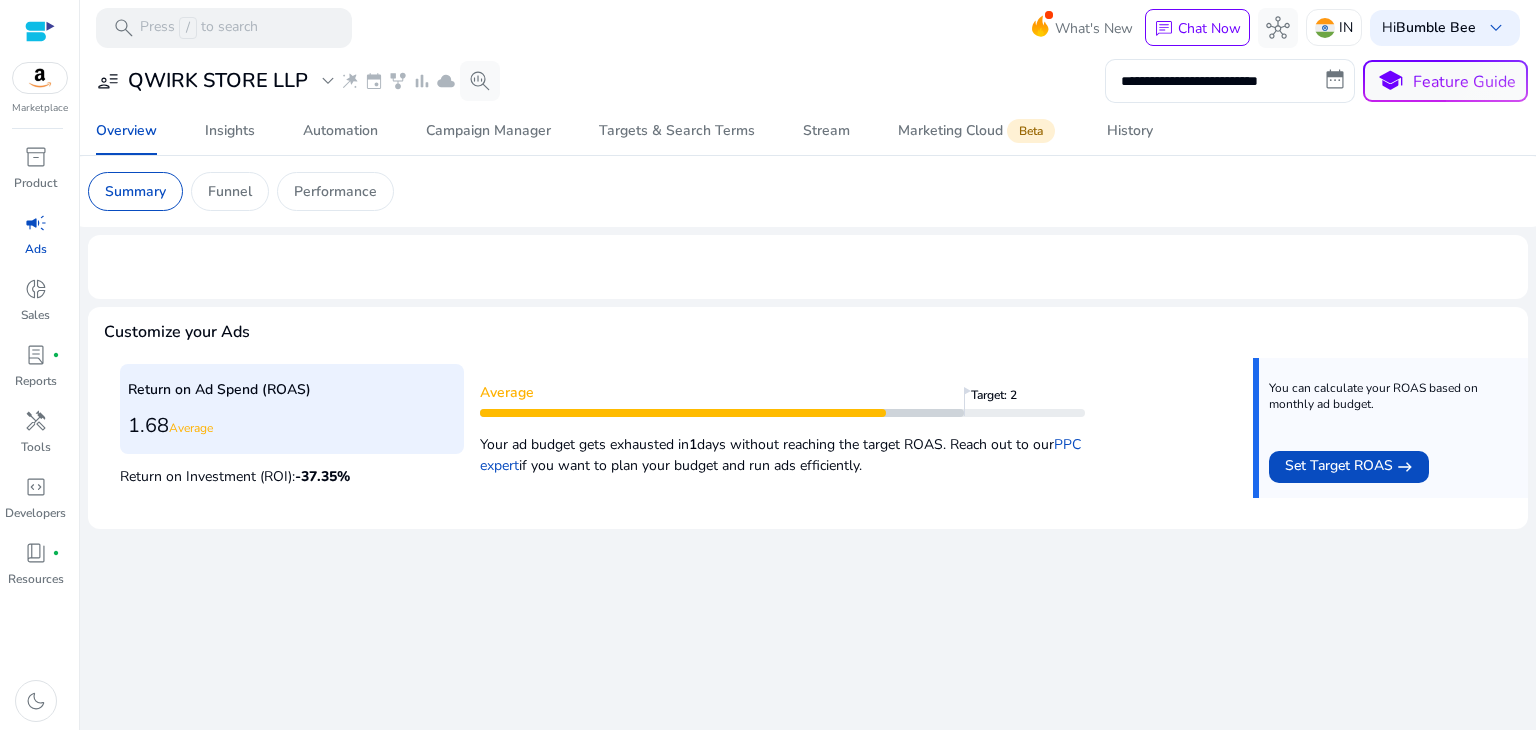 click on "QWIRK STORE LLP" 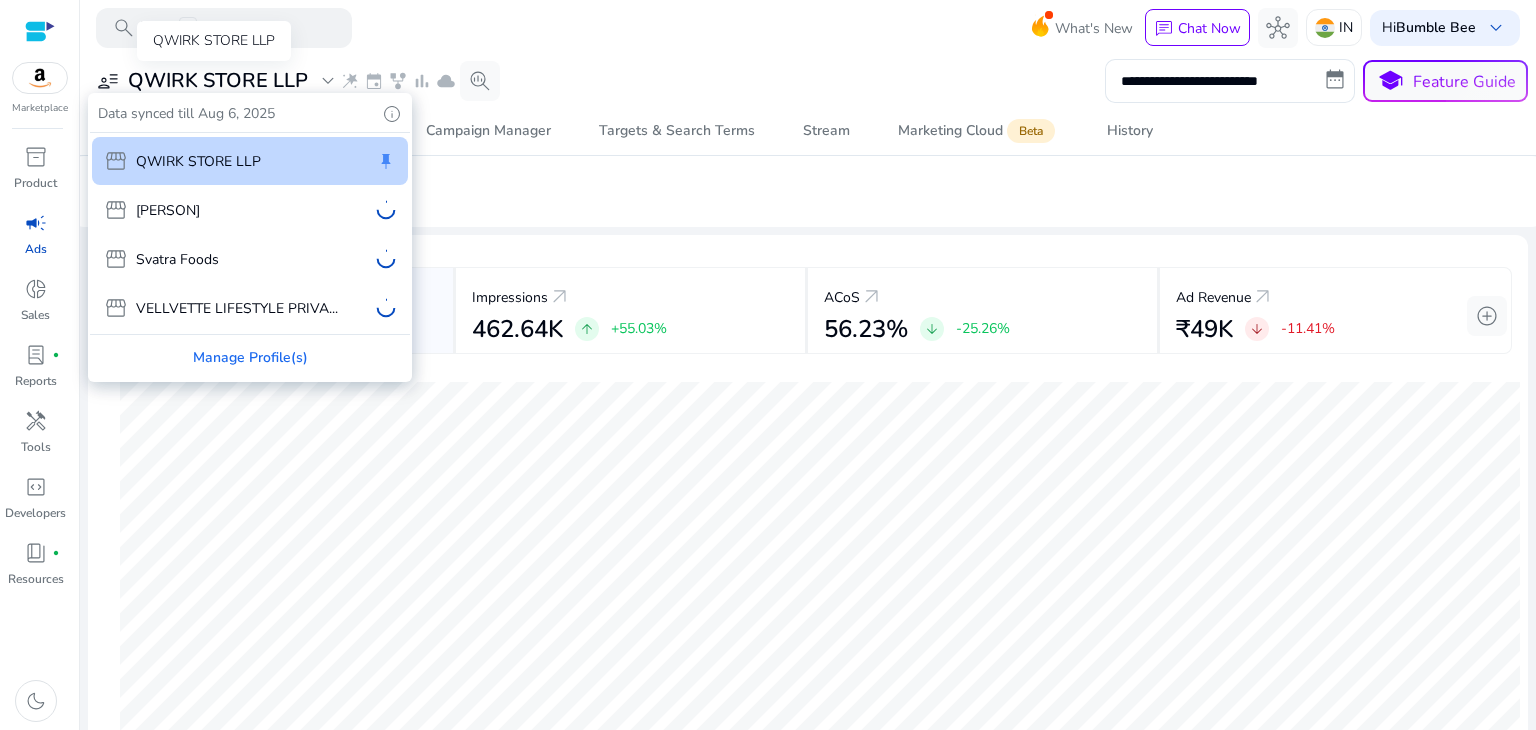 click on "storefront [PERSON] storefront [PERSON] storefront [PERSON] storefront [PERSON]" at bounding box center (250, 233) 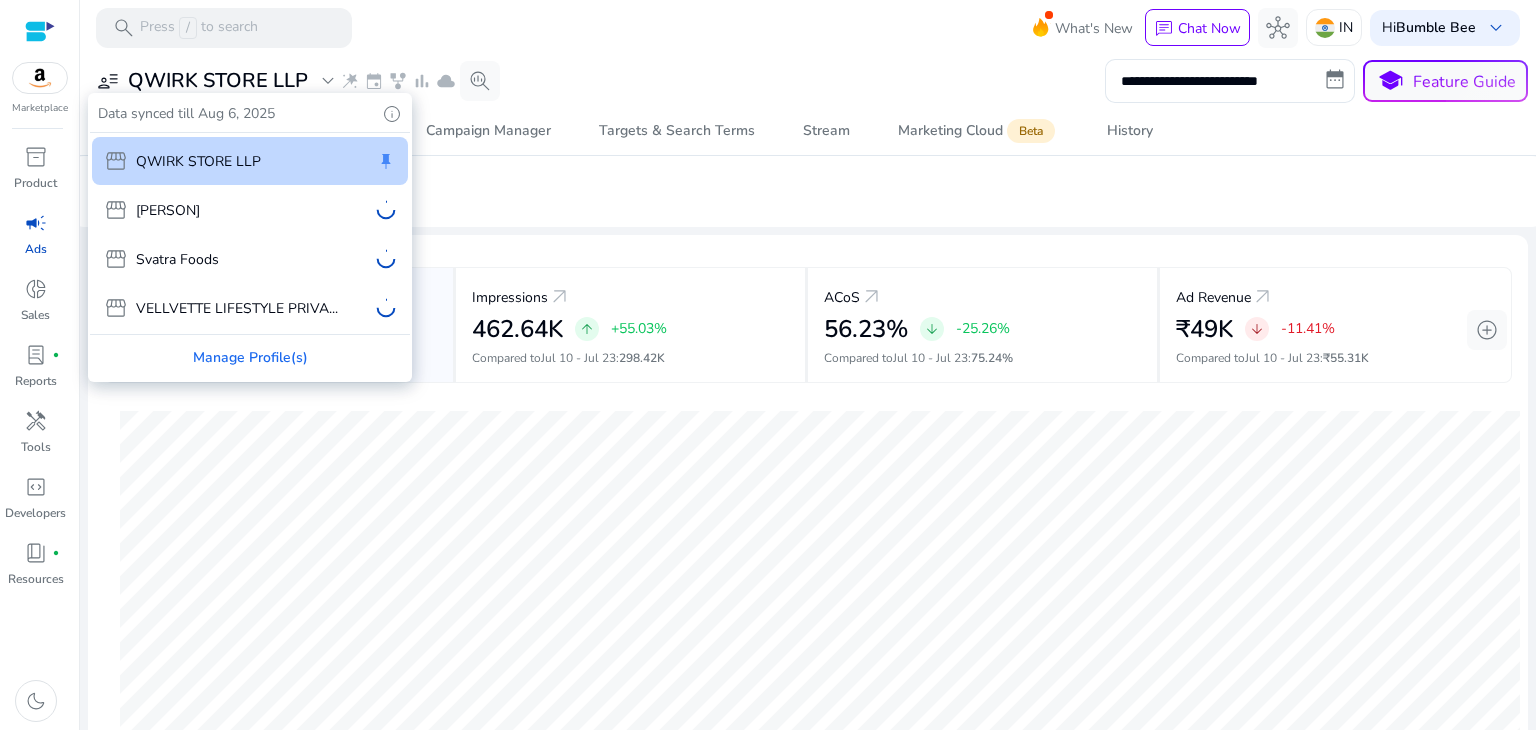 click on "storefront [PERSON] storefront [PERSON] storefront [PERSON] storefront [PERSON]" at bounding box center (250, 233) 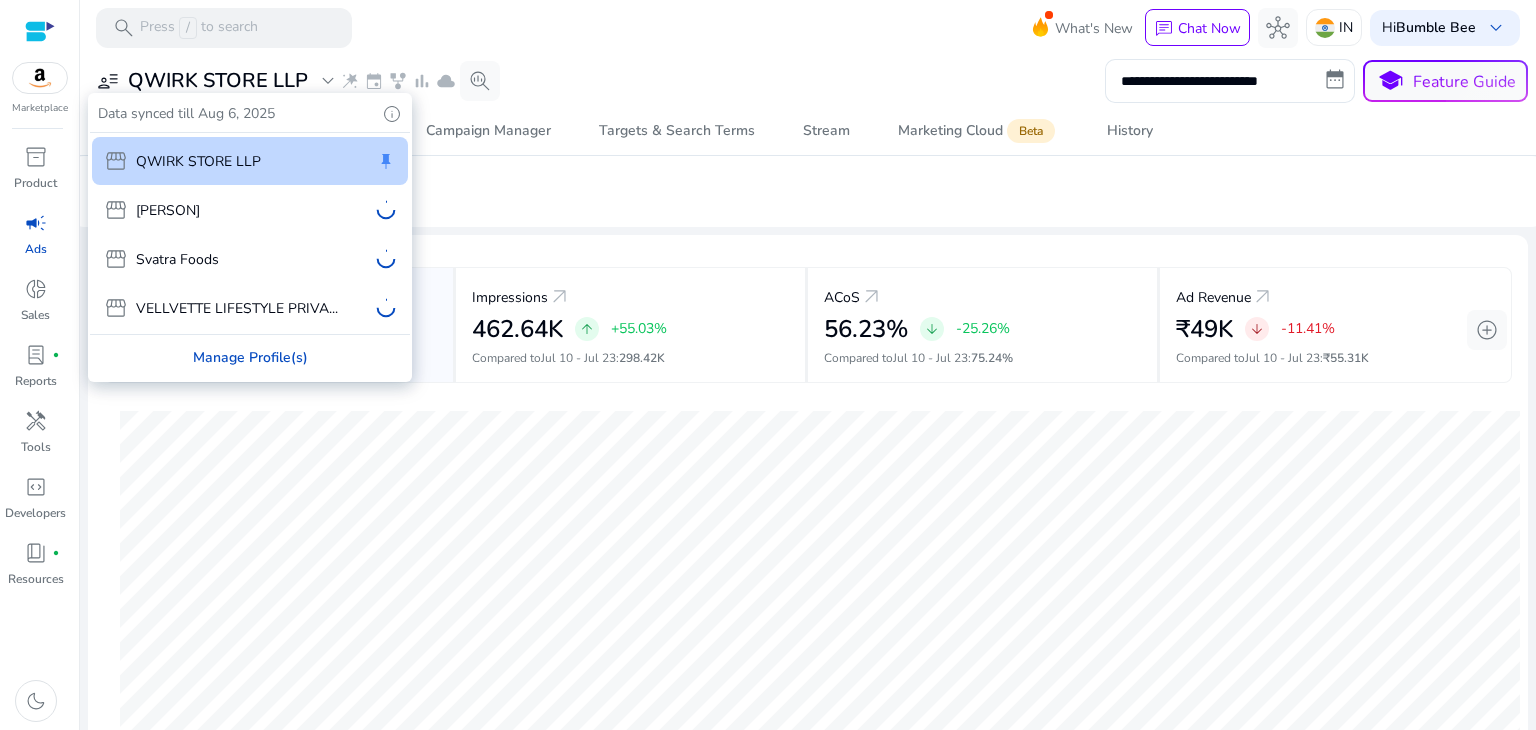 click on "Manage Profile(s)" at bounding box center (250, 357) 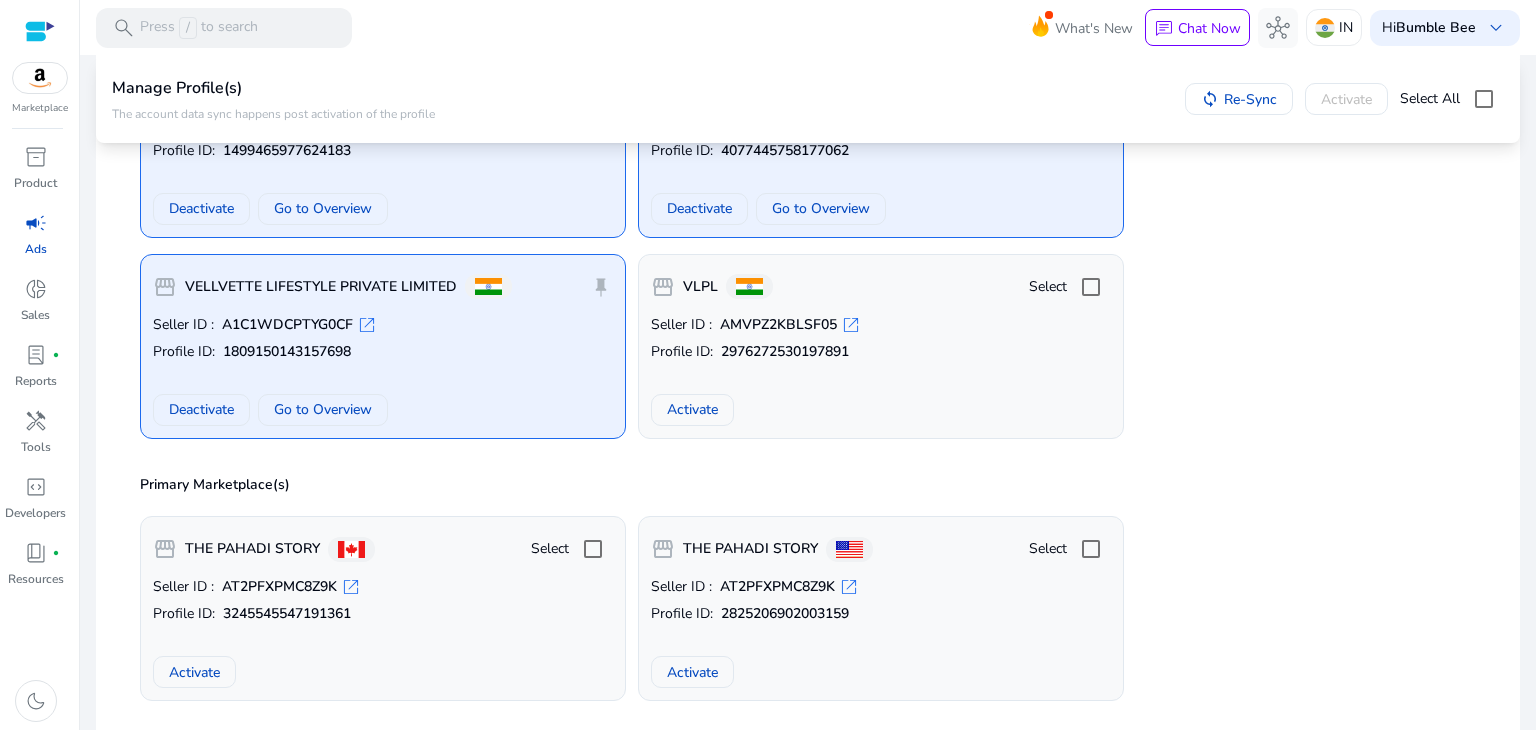 scroll, scrollTop: 1000, scrollLeft: 0, axis: vertical 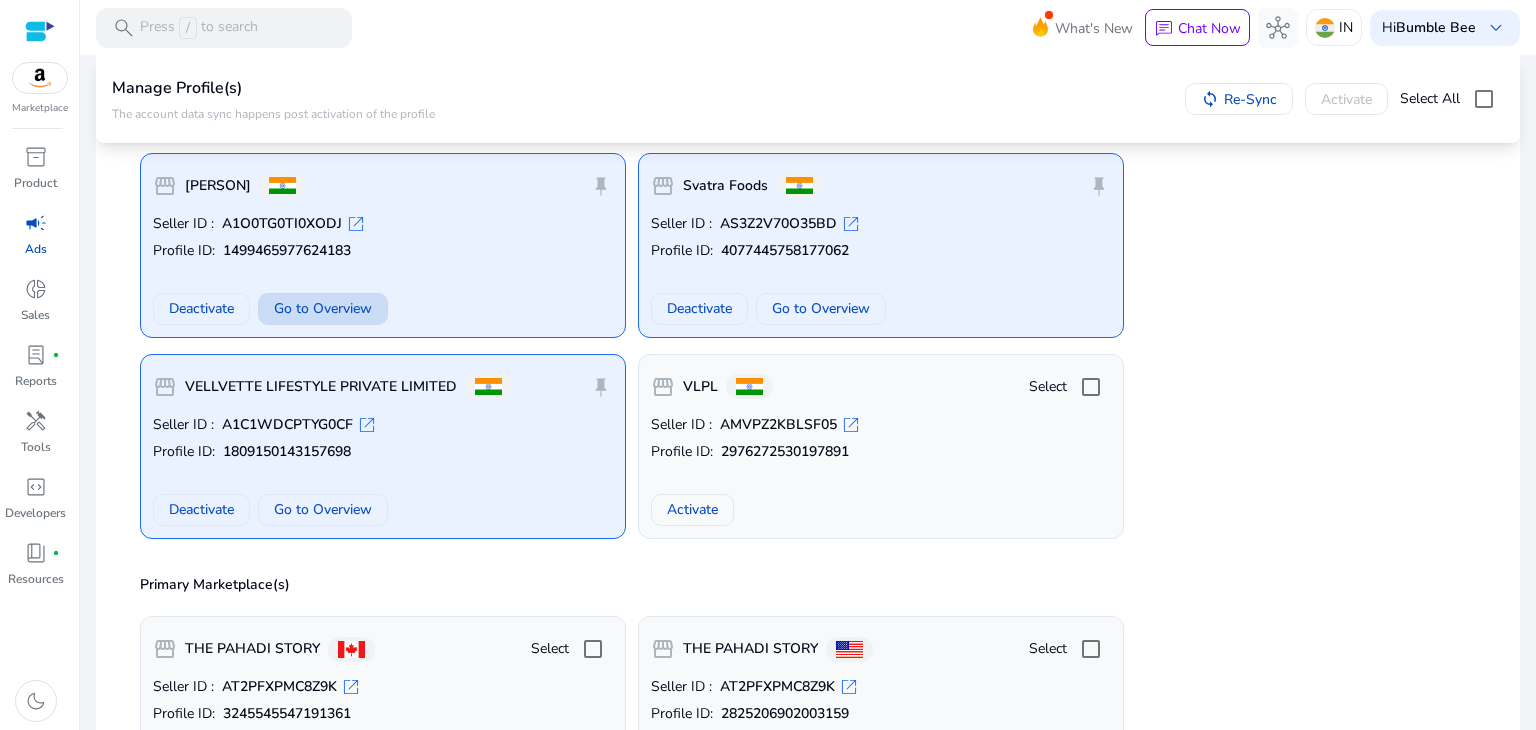 click on "Go to Overview" 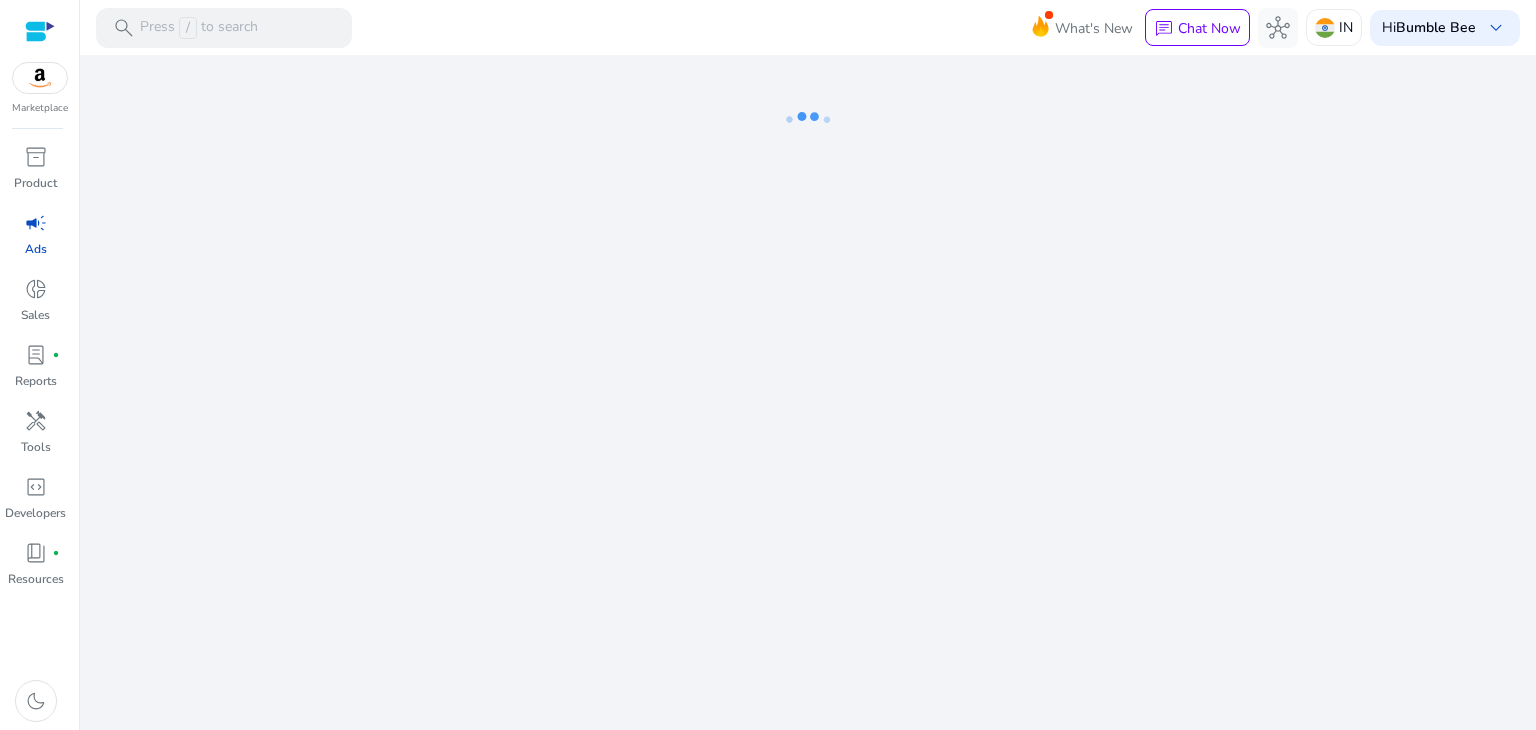 scroll, scrollTop: 0, scrollLeft: 0, axis: both 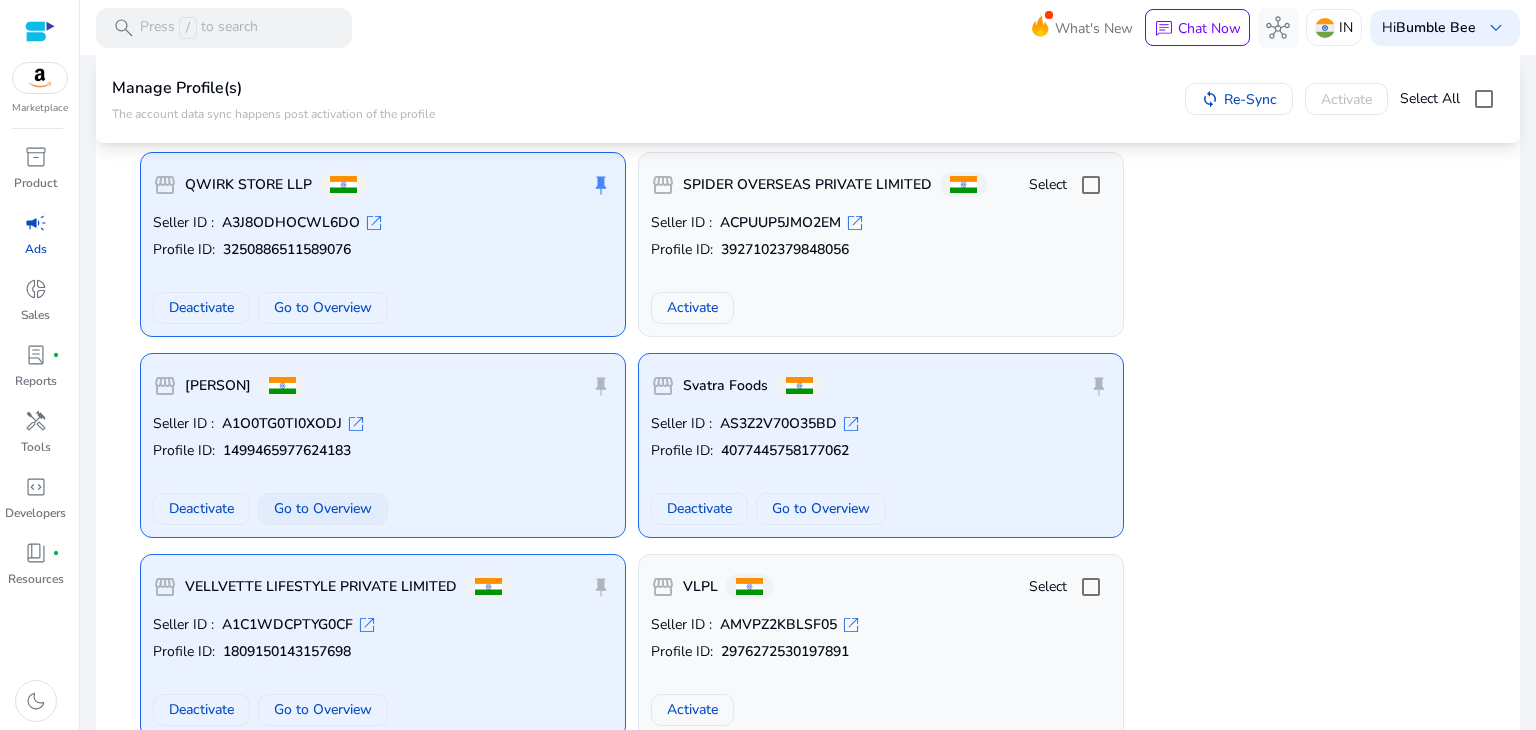 click on "Go to Overview" 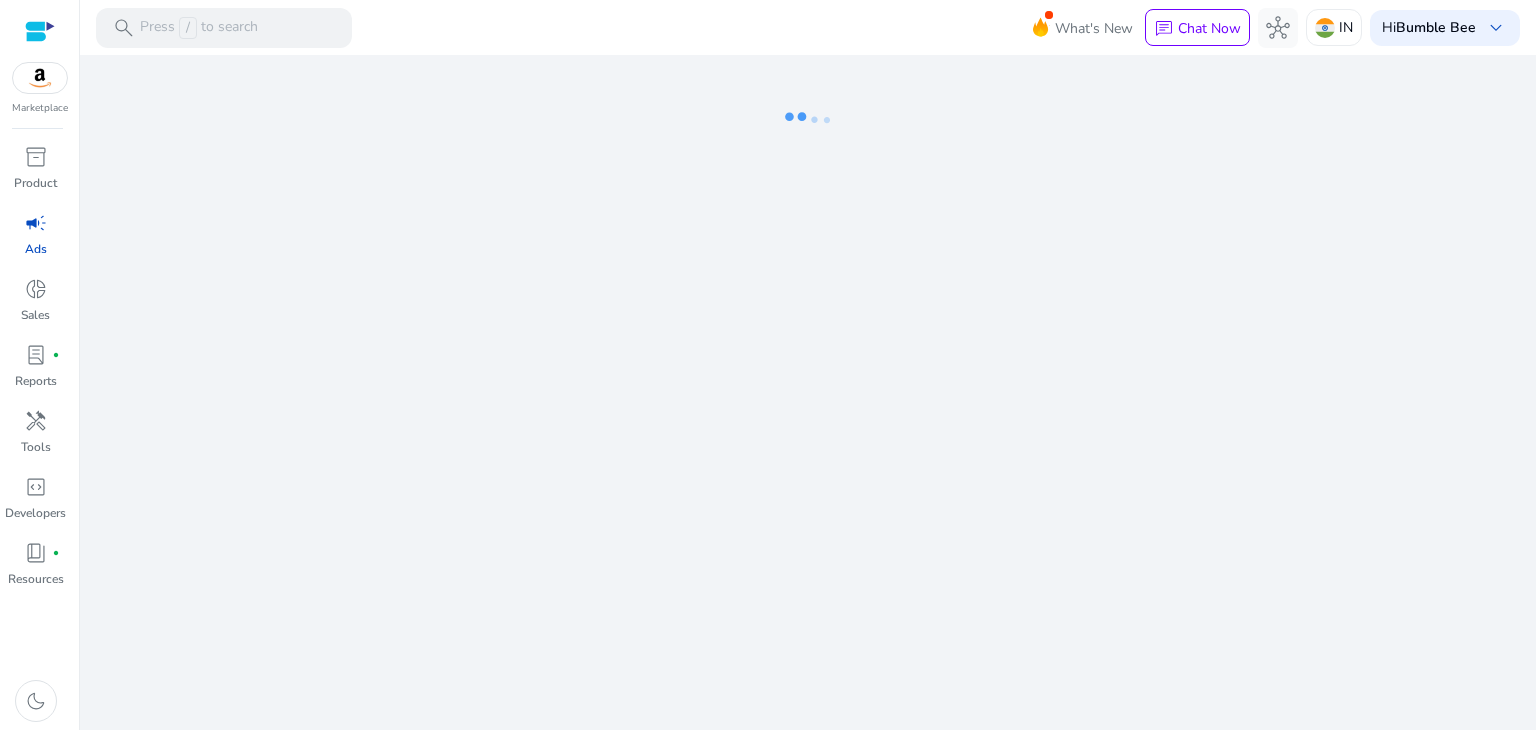 scroll, scrollTop: 0, scrollLeft: 0, axis: both 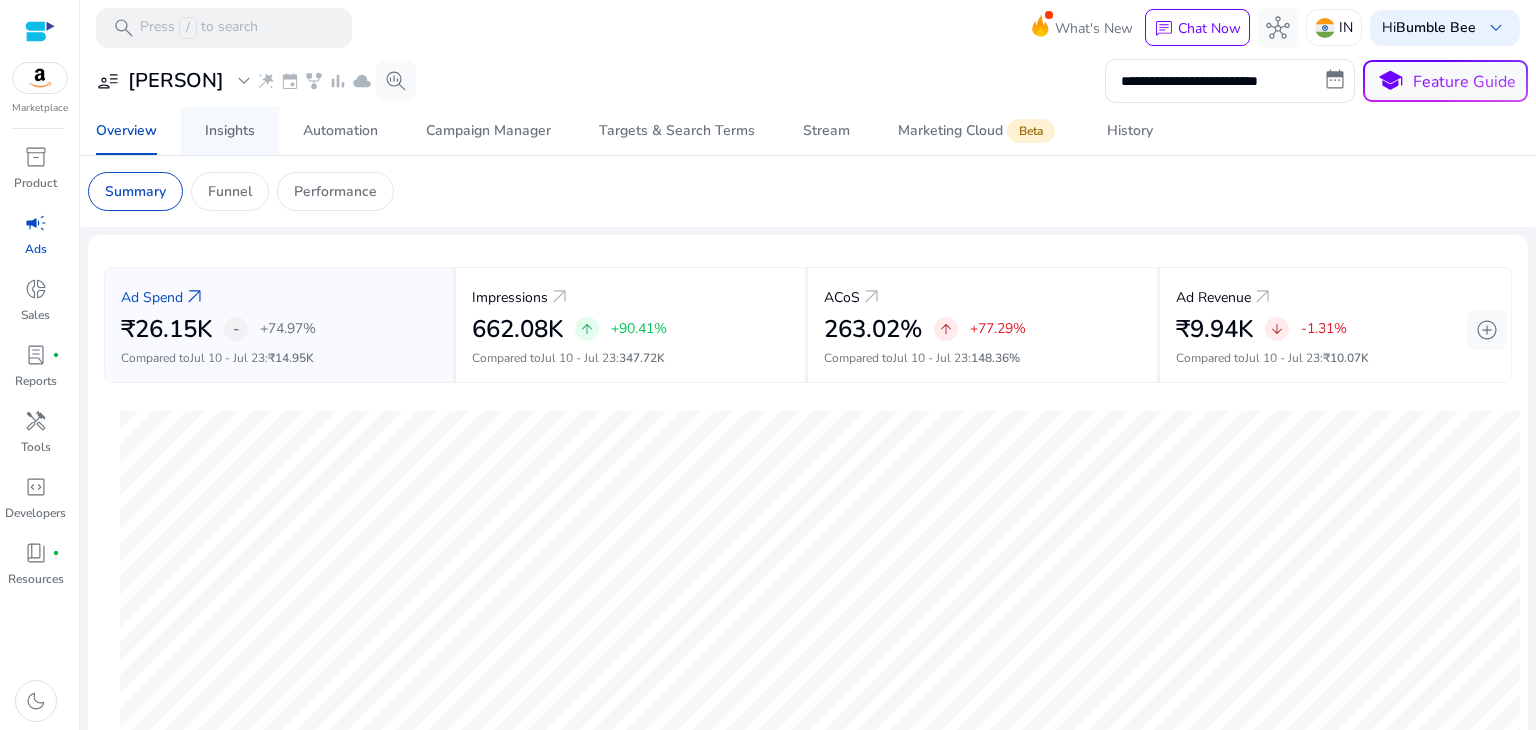 click on "Insights" at bounding box center (230, 131) 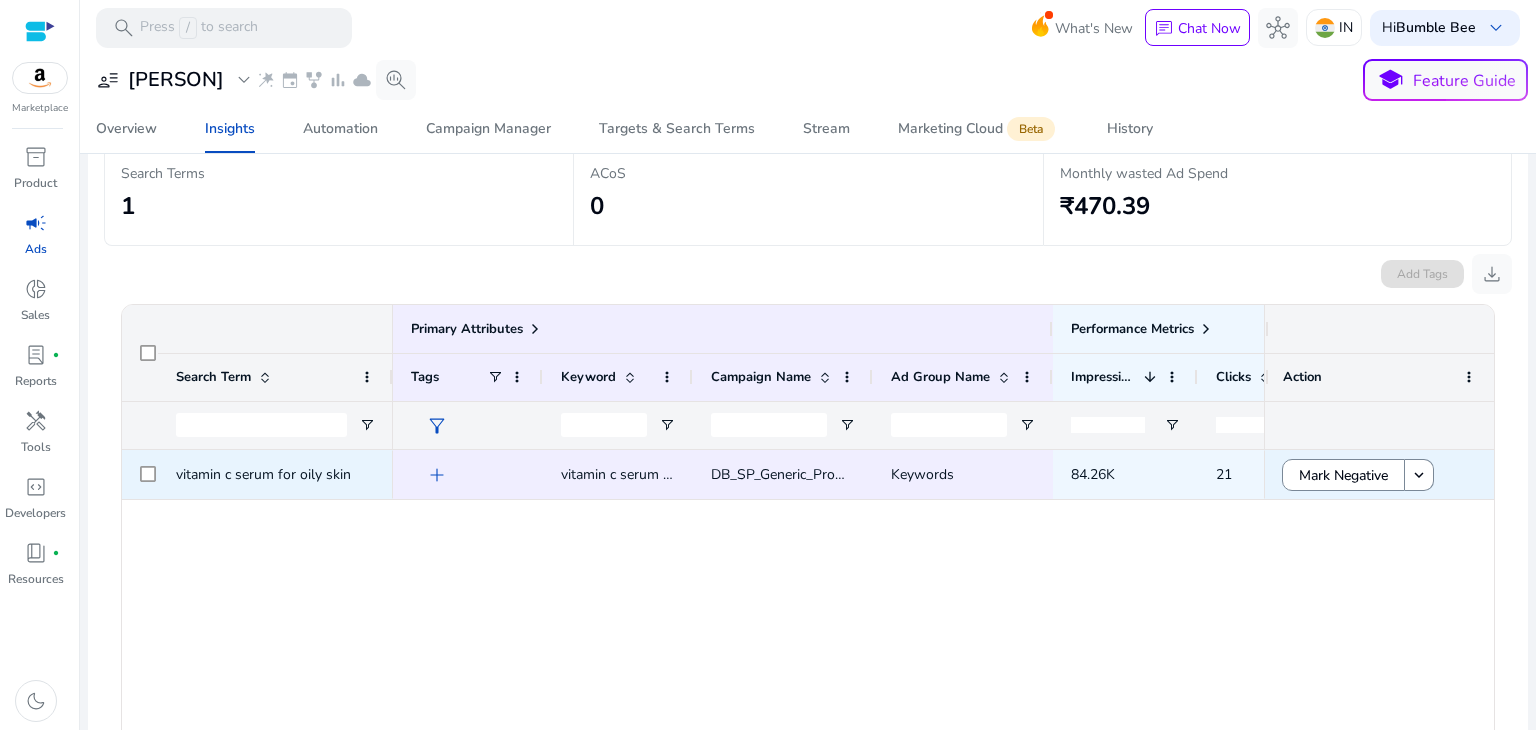 scroll, scrollTop: 0, scrollLeft: 0, axis: both 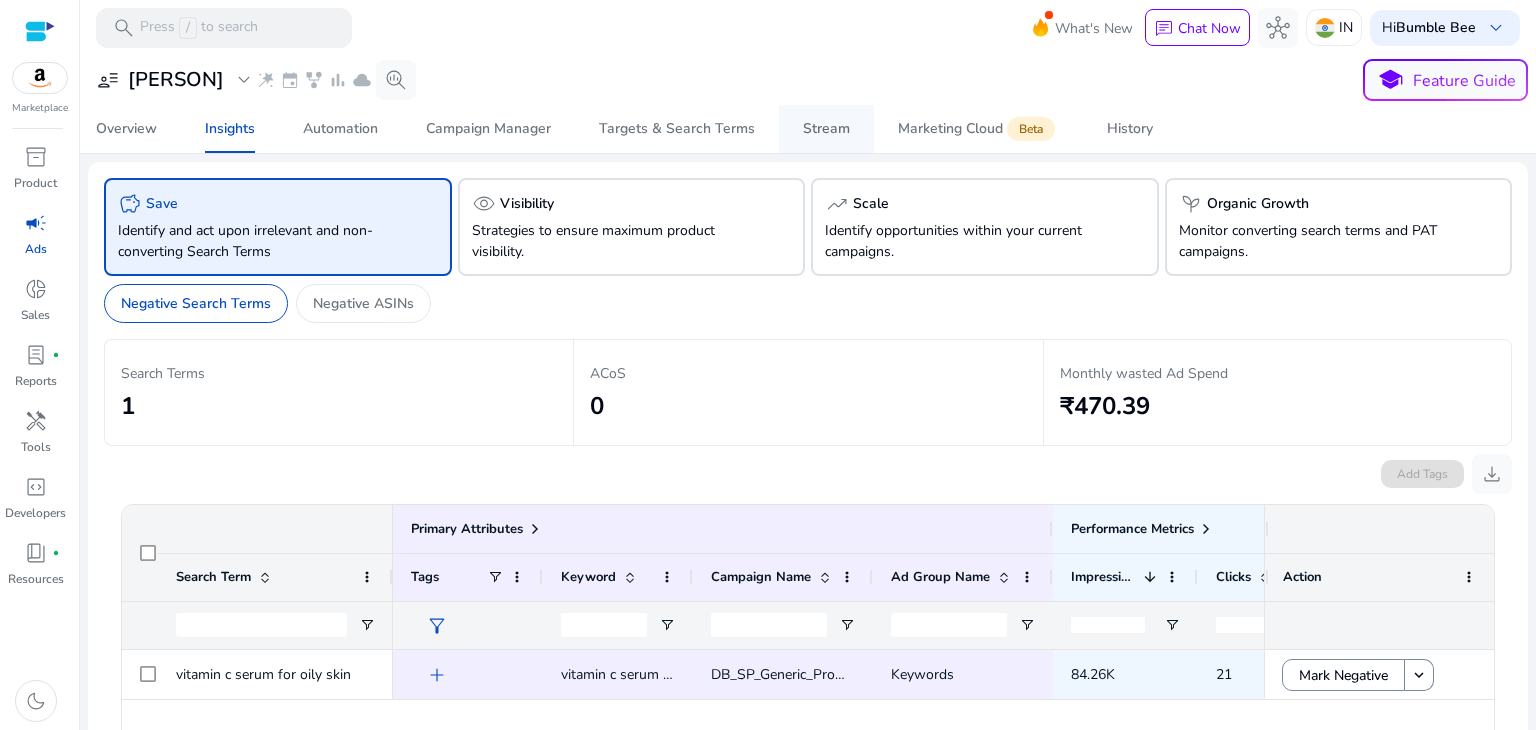 click on "Stream" at bounding box center (826, 129) 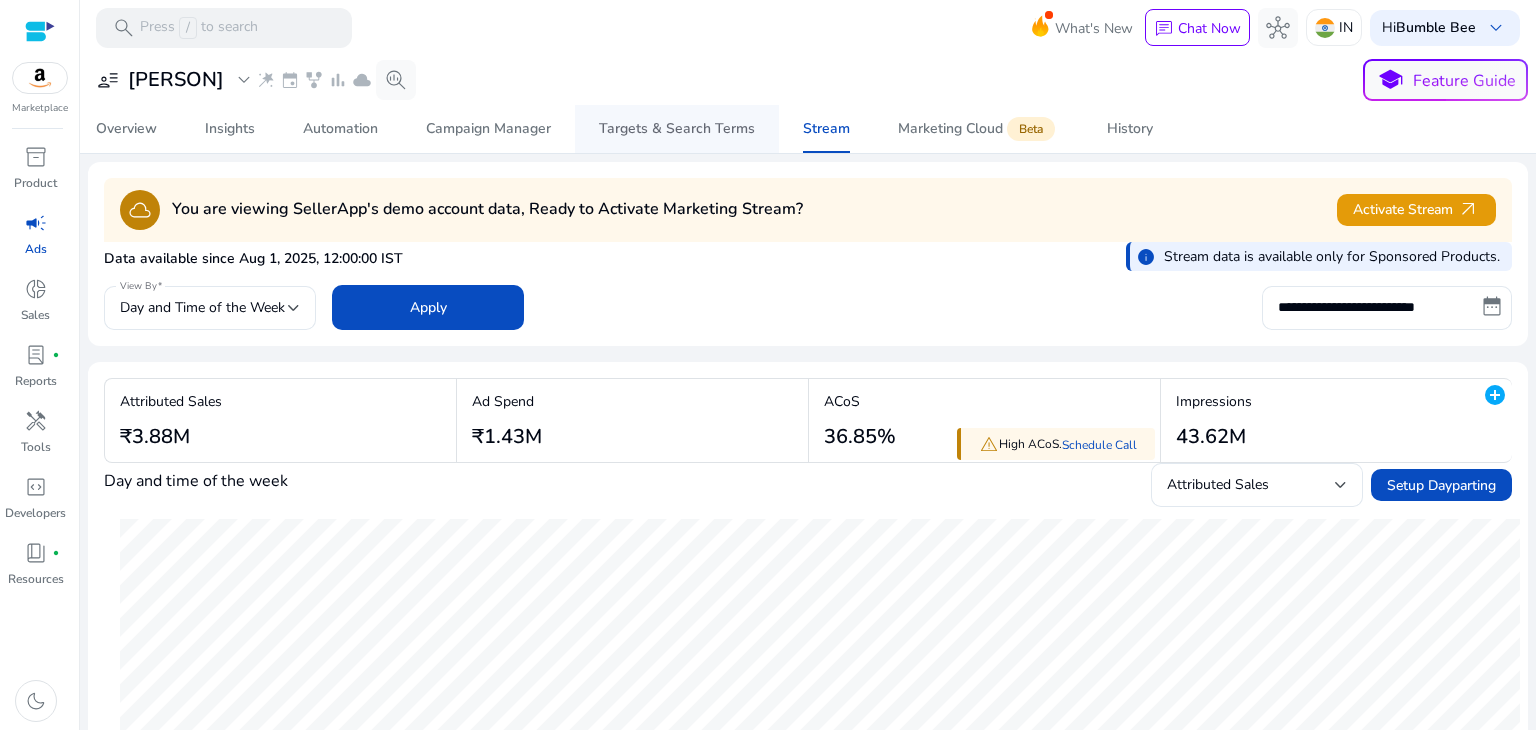 click on "Targets & Search Terms" at bounding box center (677, 129) 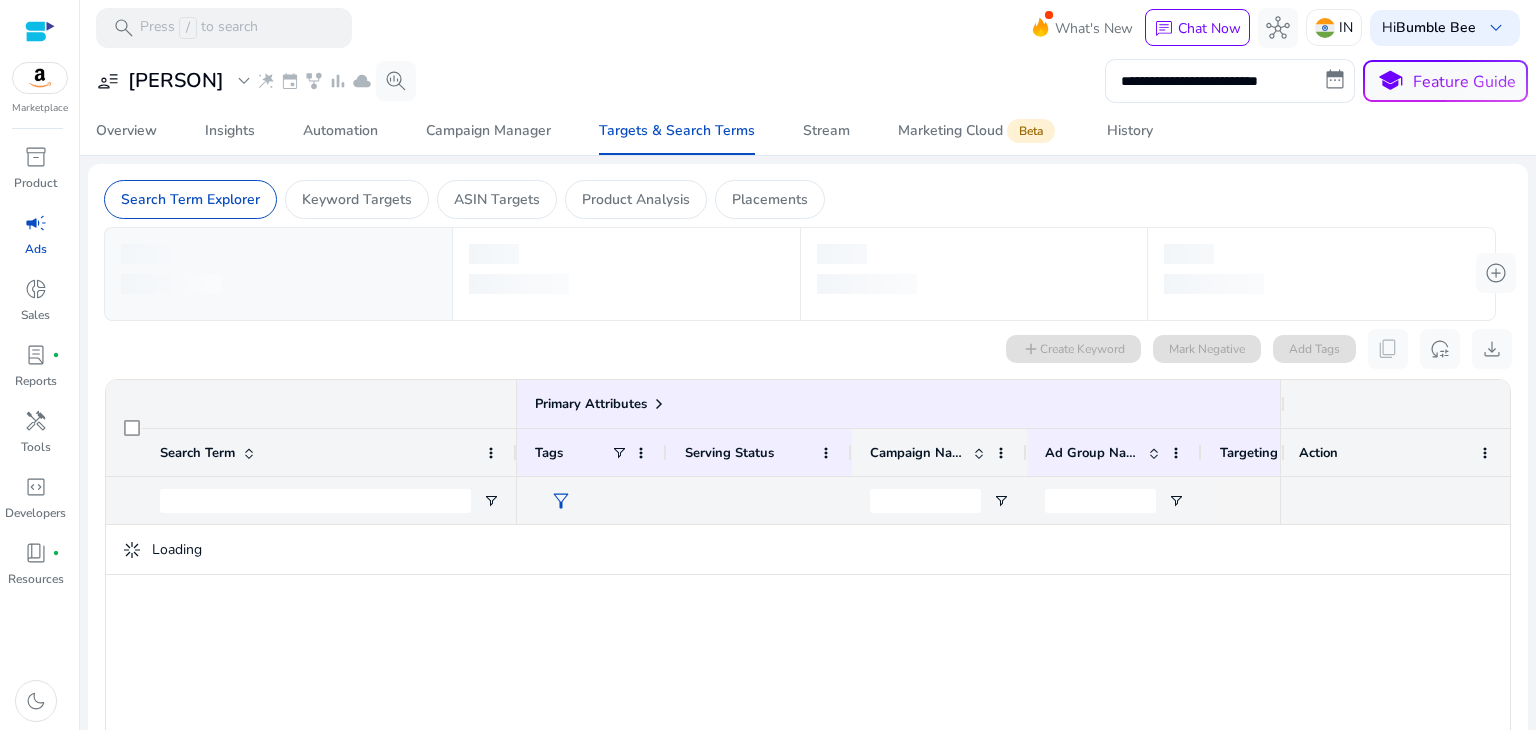 scroll, scrollTop: 234, scrollLeft: 0, axis: vertical 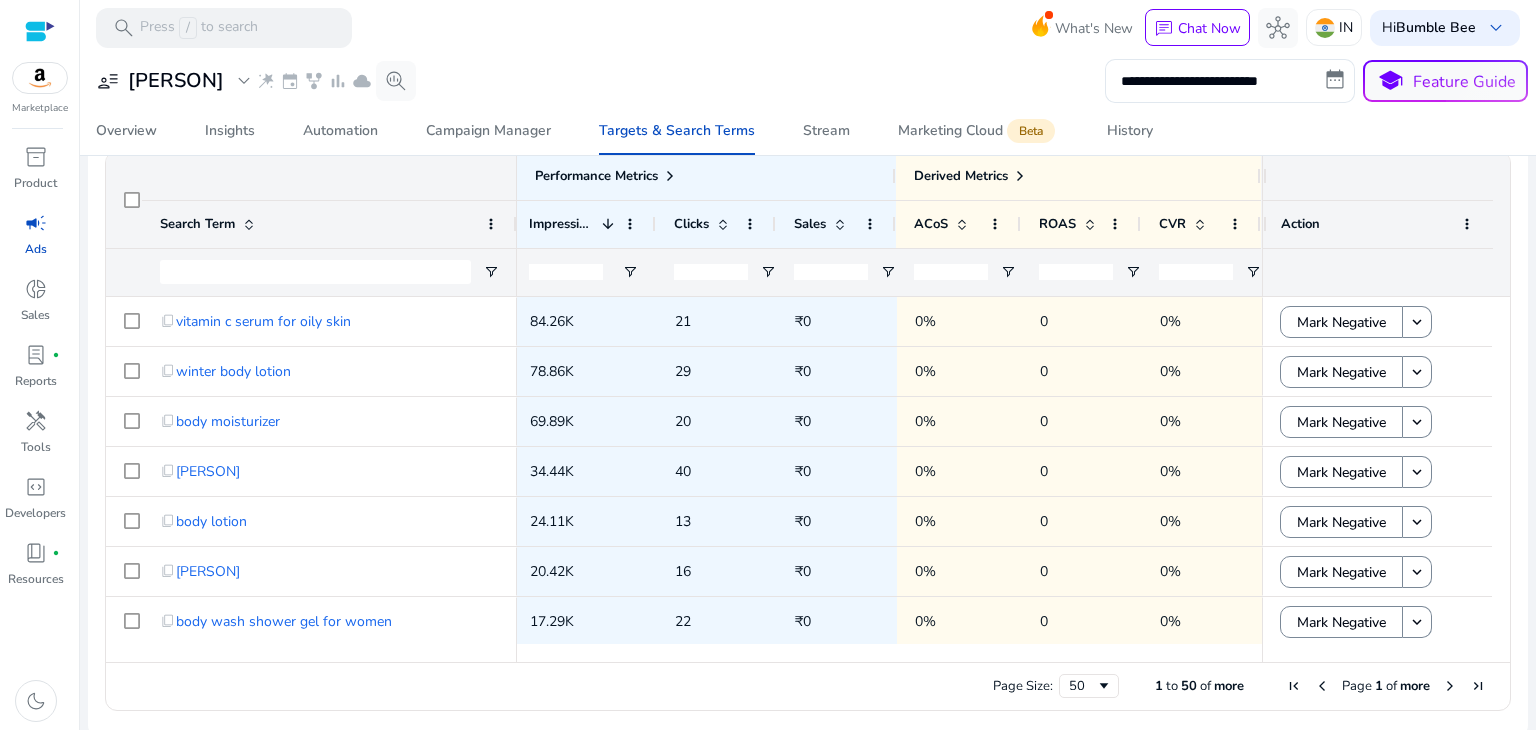 click 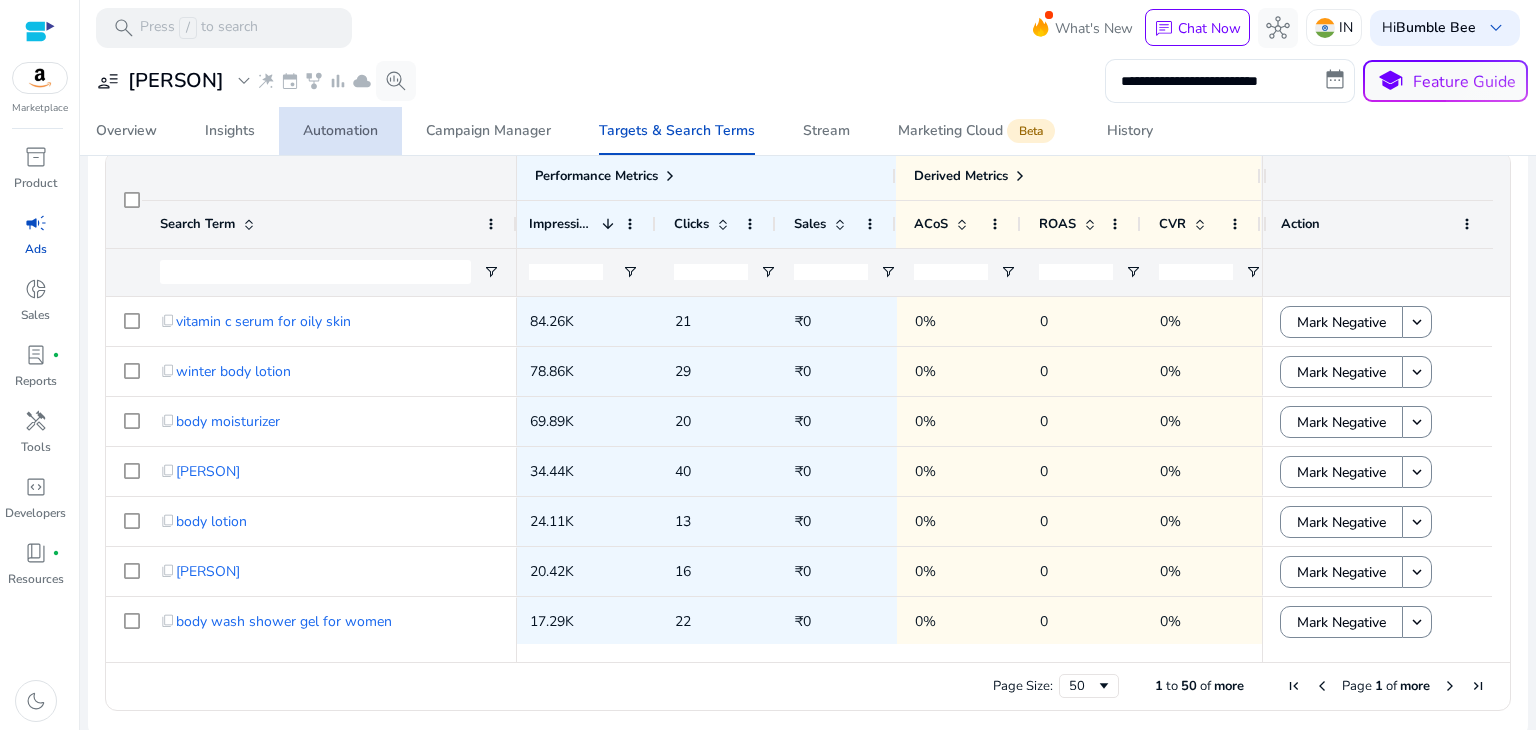 click on "Automation" at bounding box center (340, 131) 